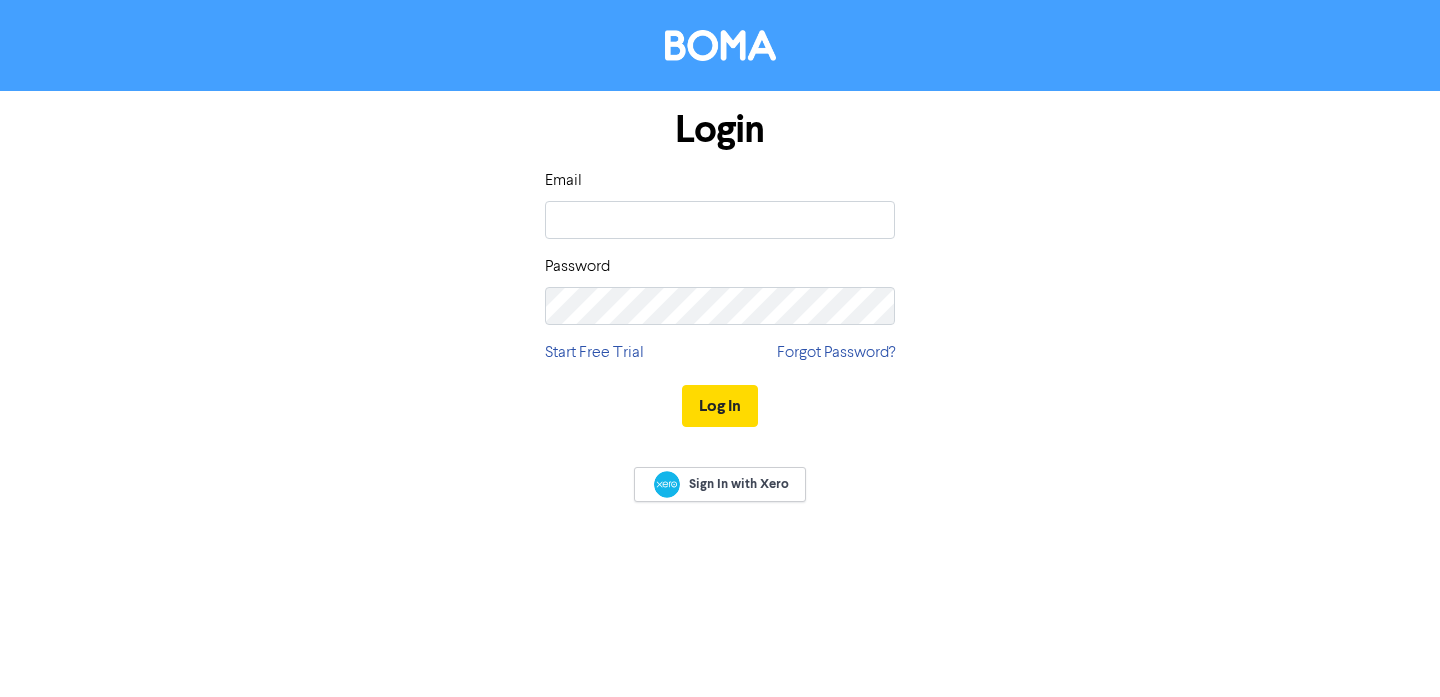 scroll, scrollTop: 0, scrollLeft: 0, axis: both 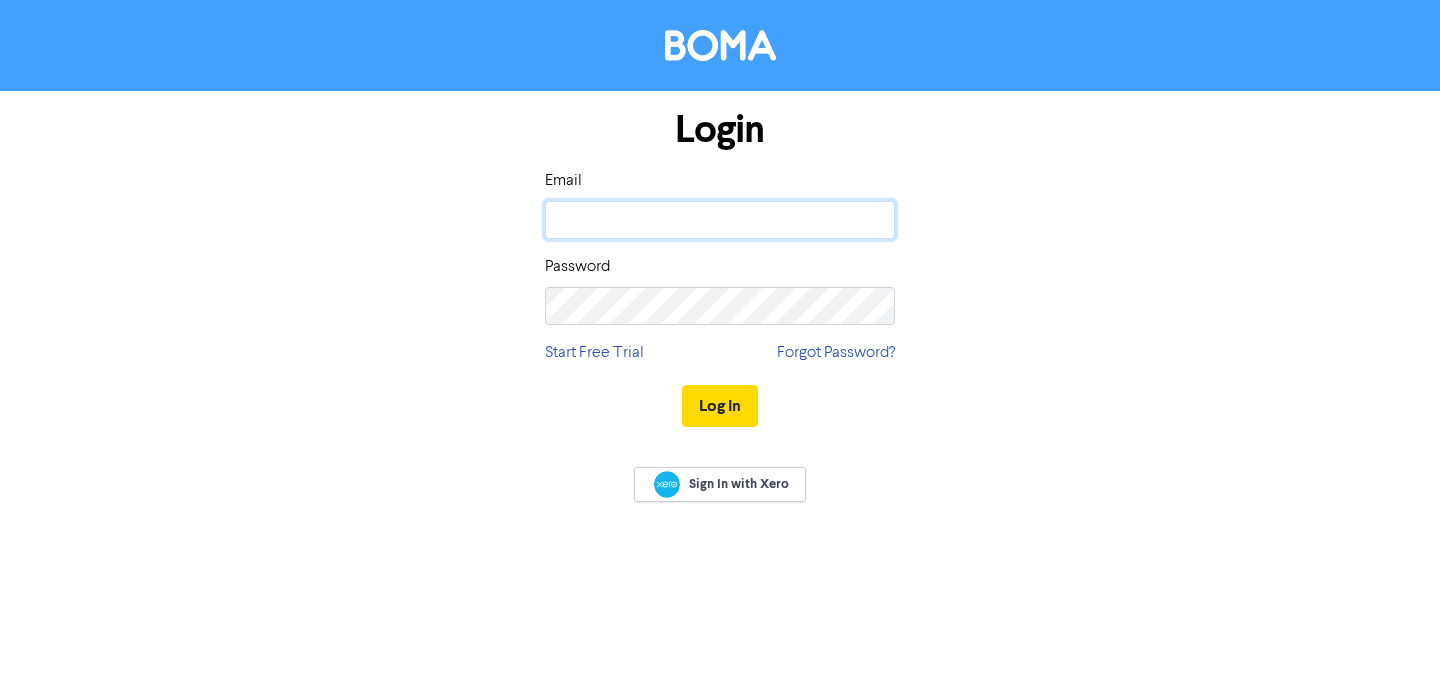 click 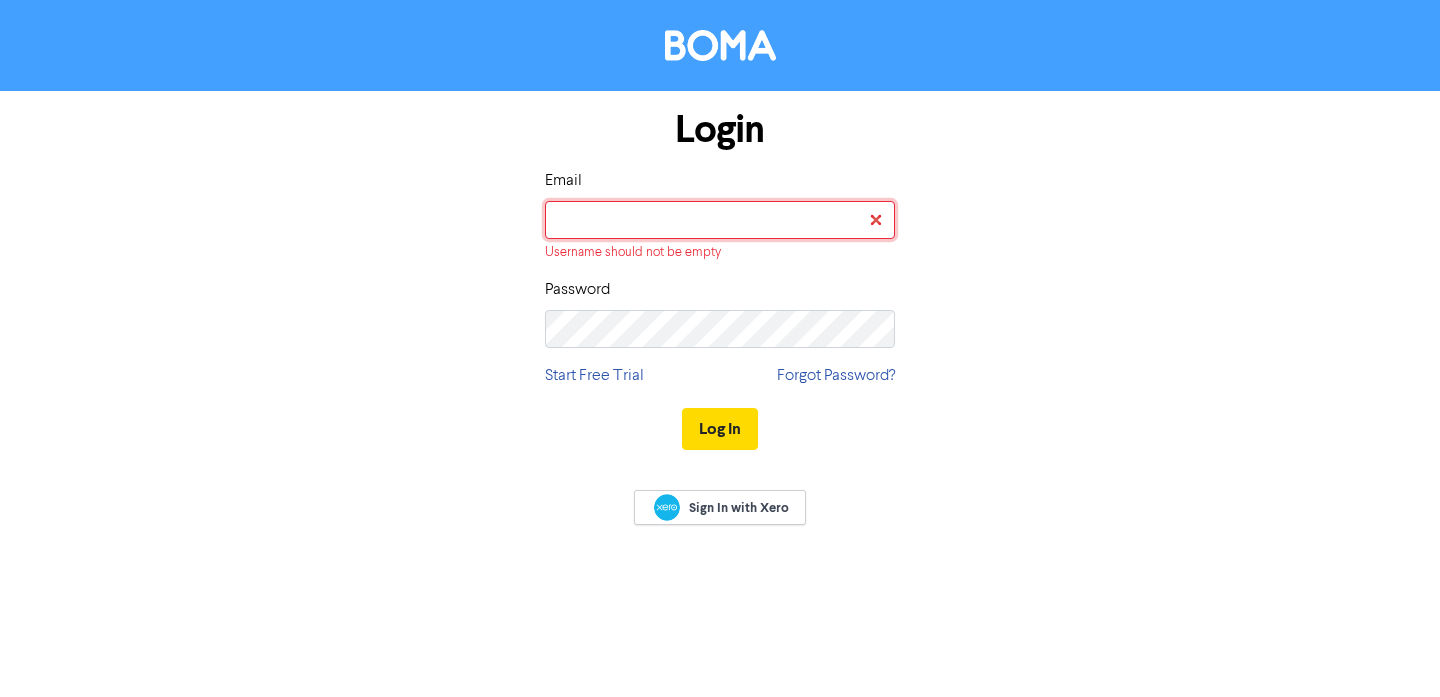 type on "[EMAIL_ADDRESS][DOMAIN_NAME]" 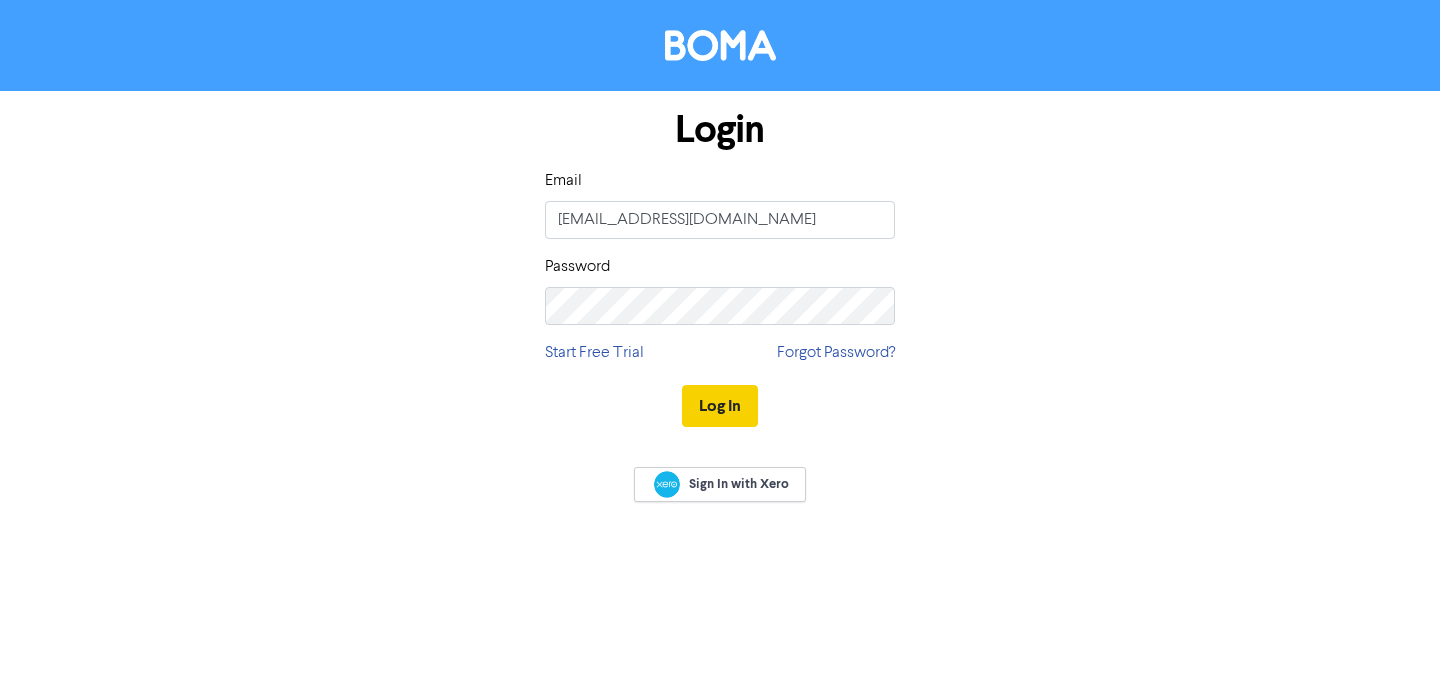 click on "Log In" at bounding box center (720, 406) 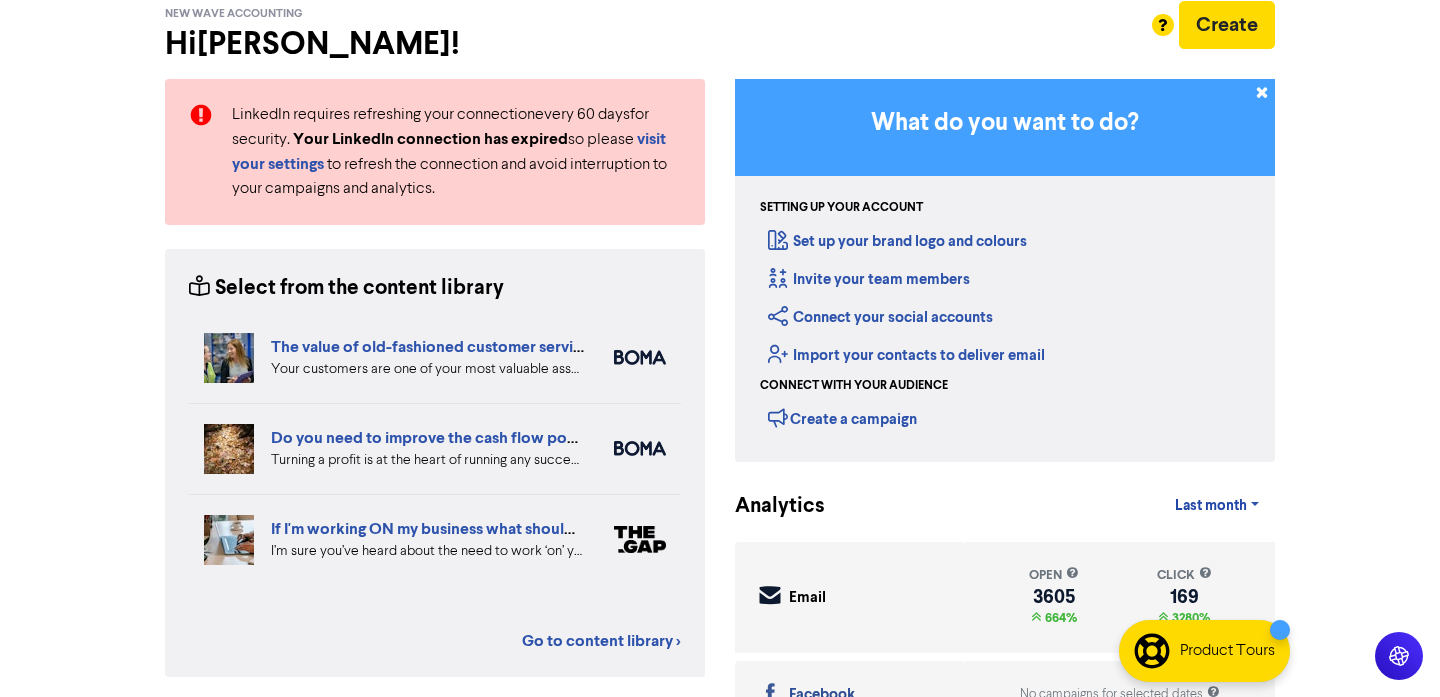 scroll, scrollTop: 0, scrollLeft: 0, axis: both 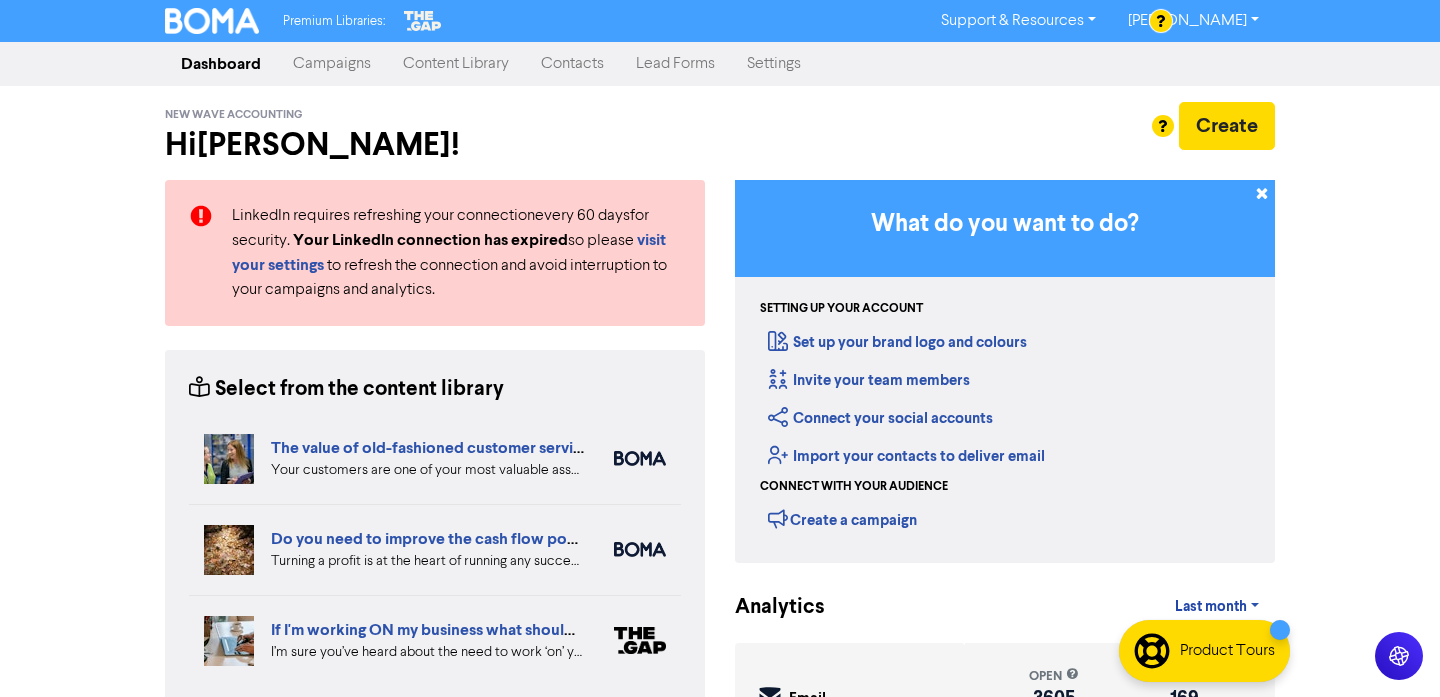 click on "Contacts" at bounding box center [572, 64] 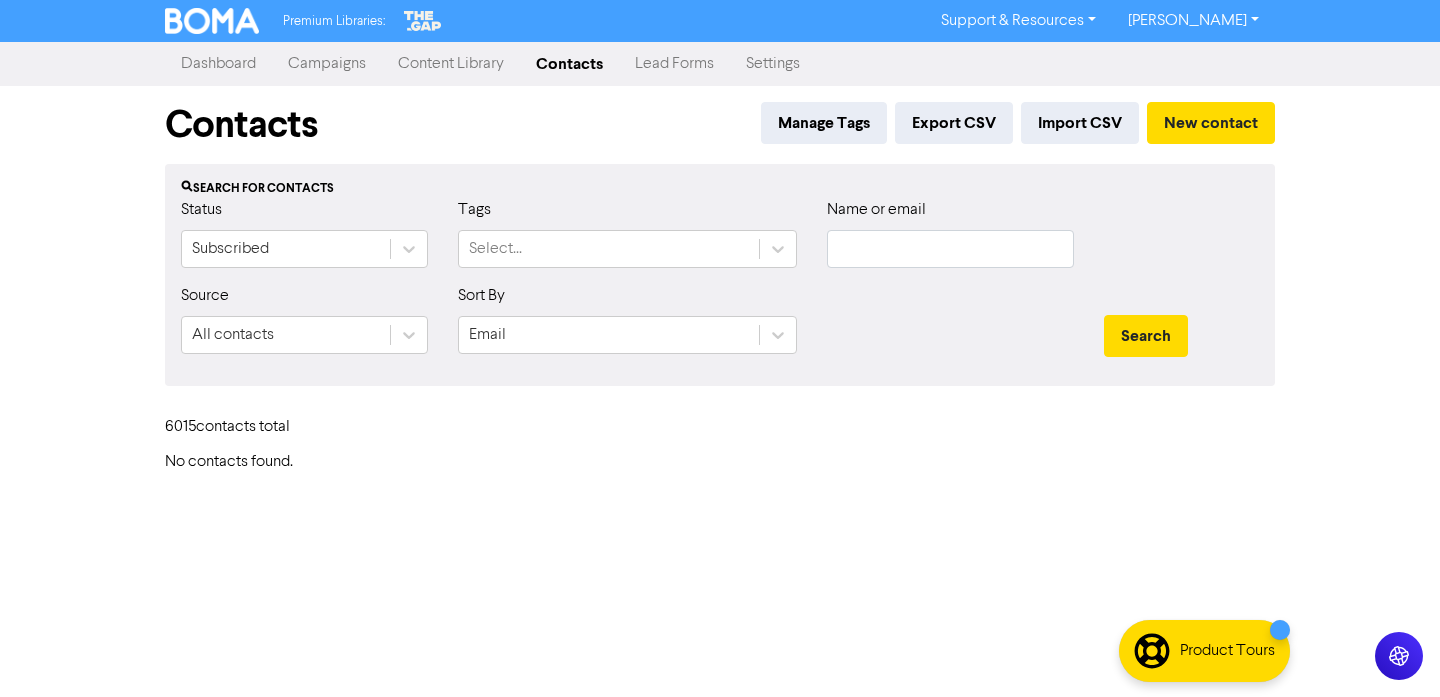 type 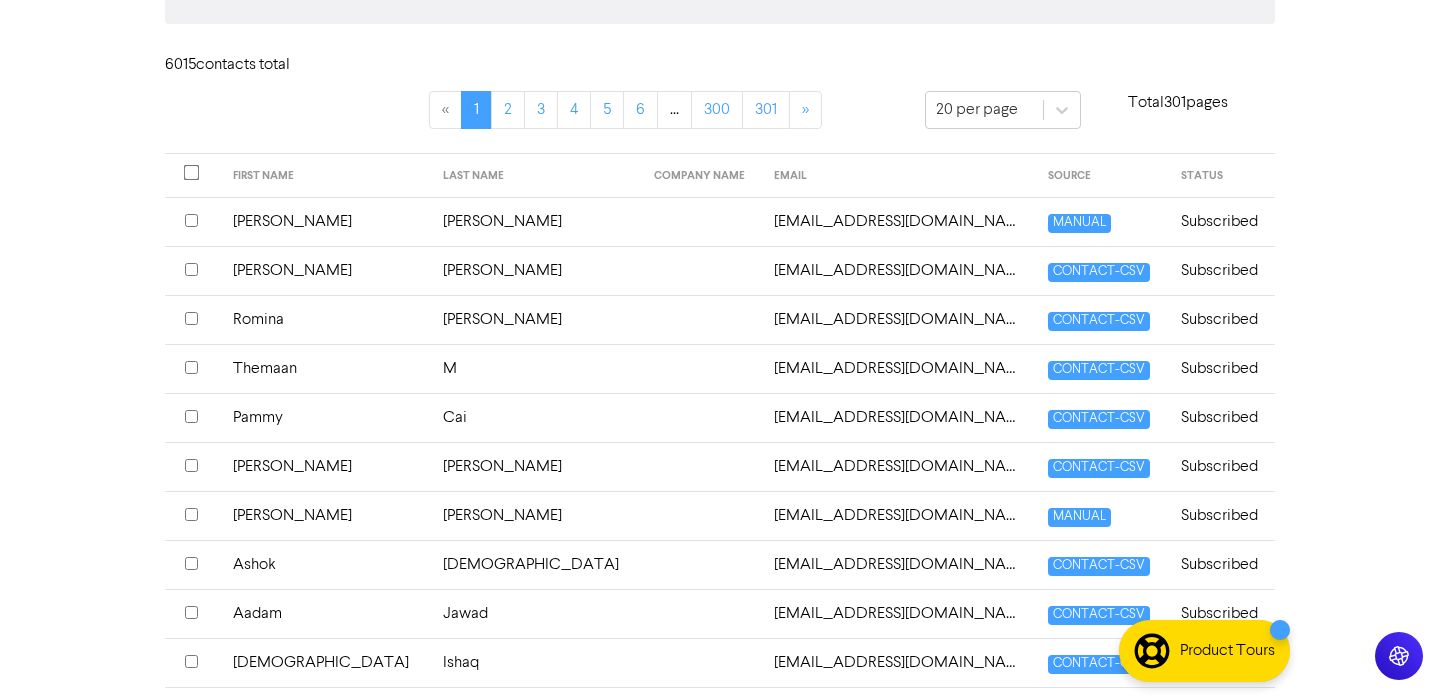 scroll, scrollTop: 363, scrollLeft: 0, axis: vertical 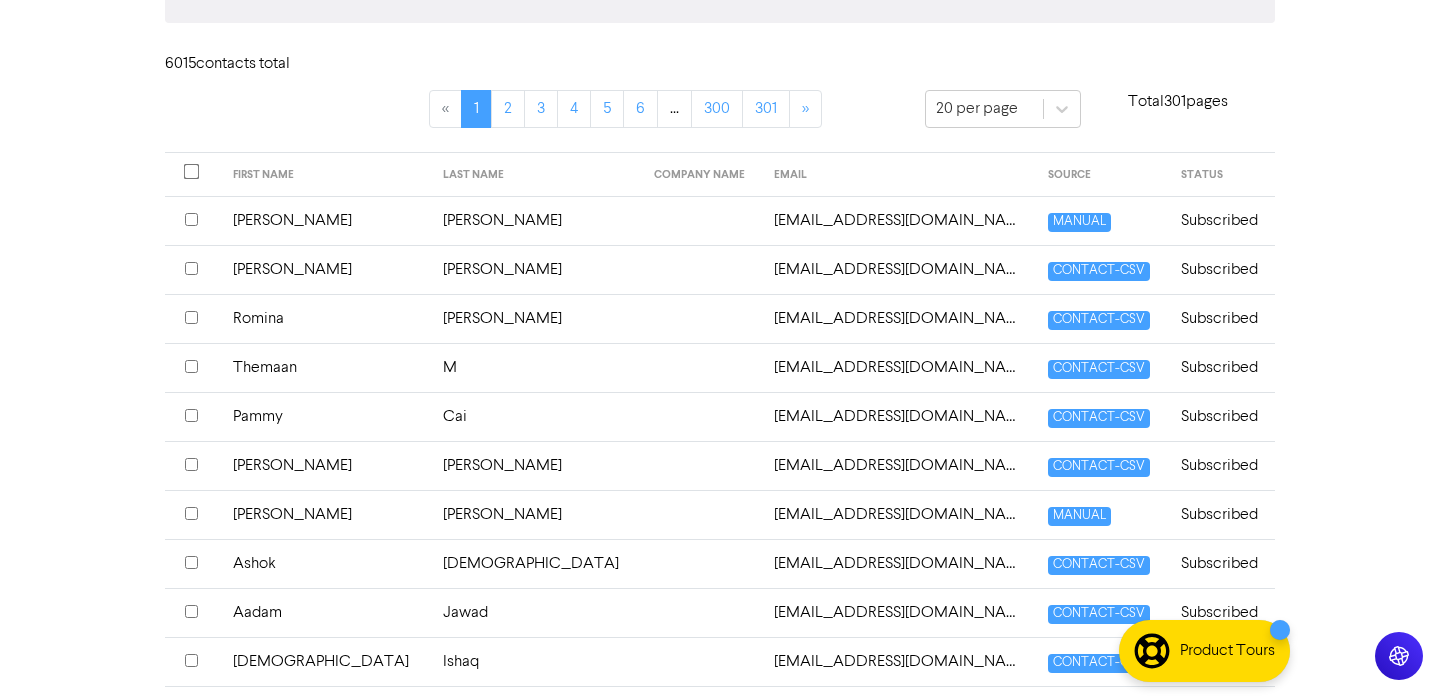 click at bounding box center (702, 269) 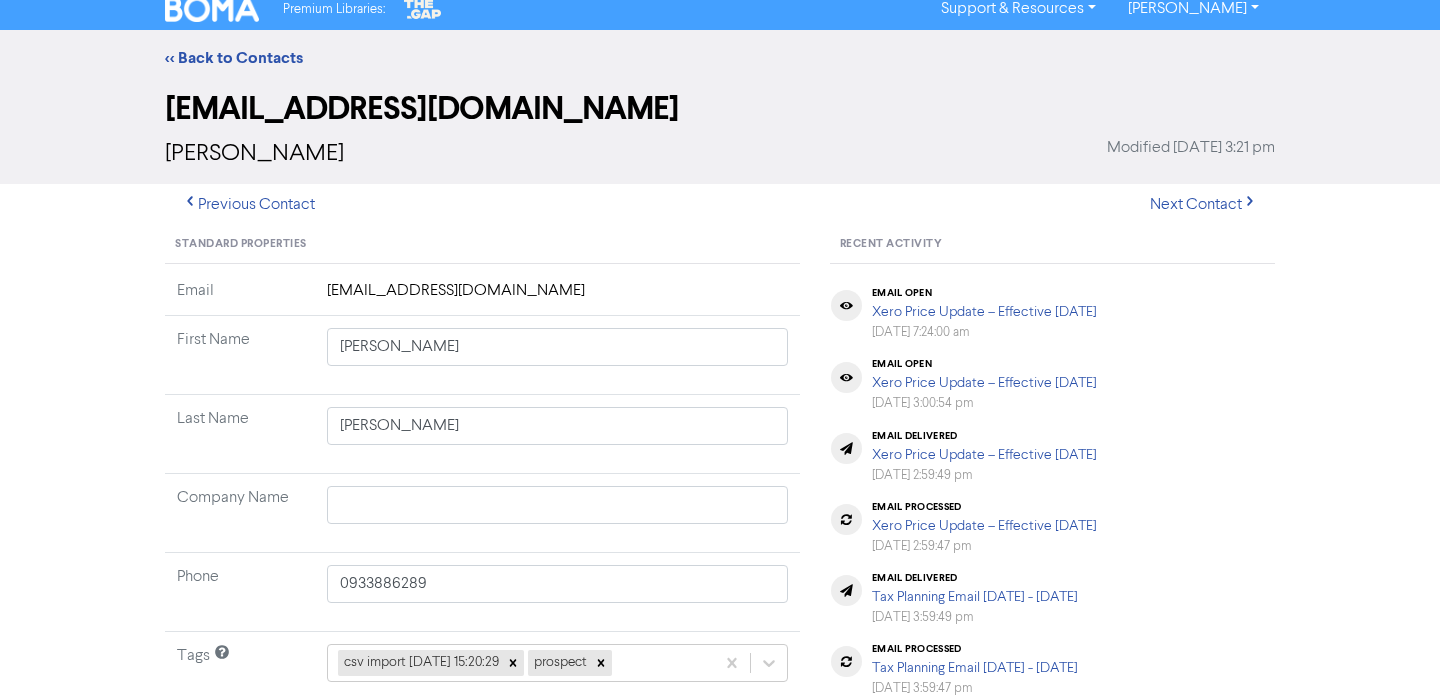 scroll, scrollTop: 0, scrollLeft: 0, axis: both 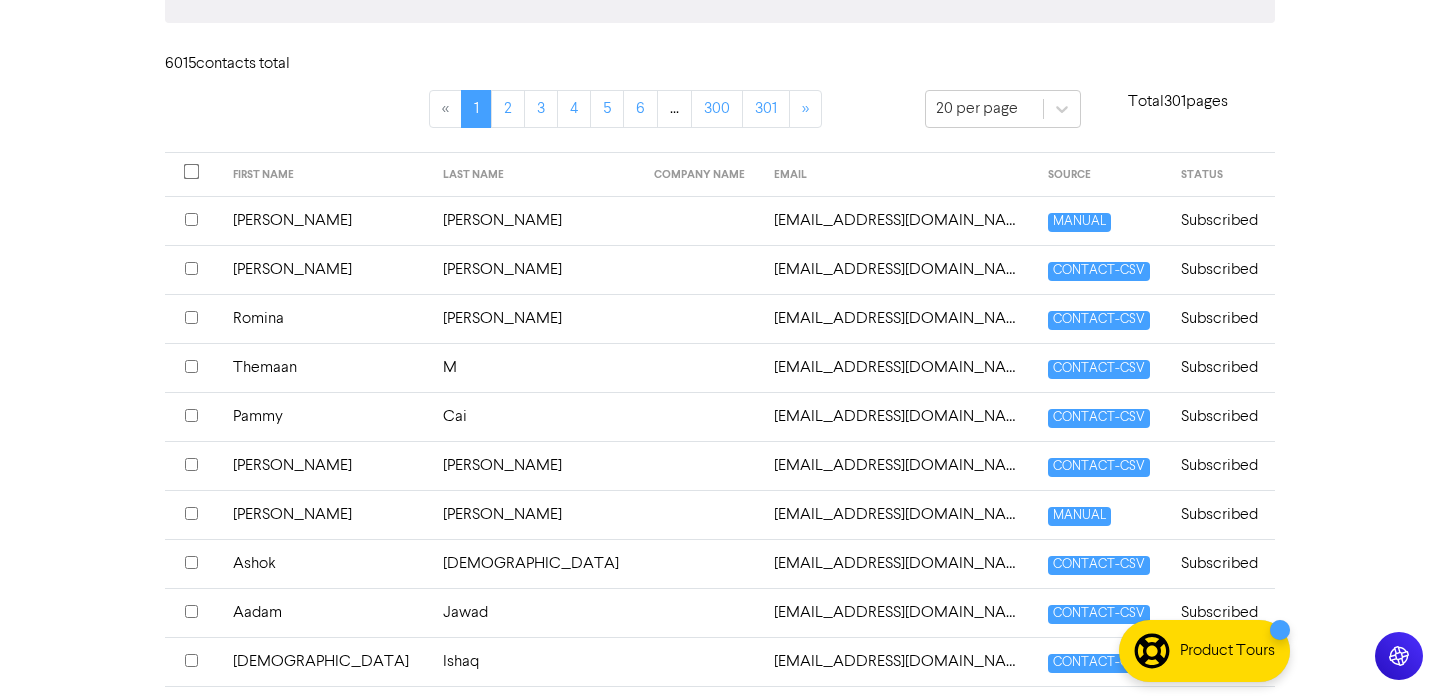 type 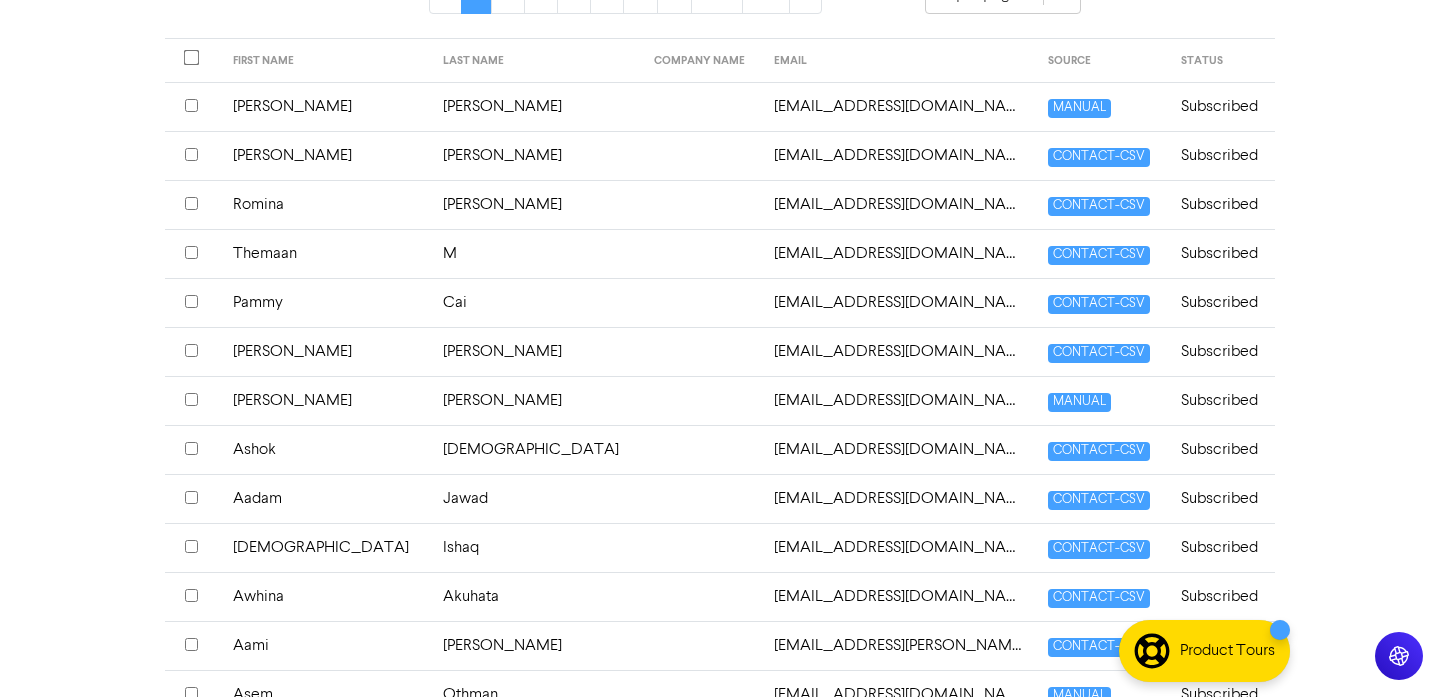 scroll, scrollTop: 480, scrollLeft: 0, axis: vertical 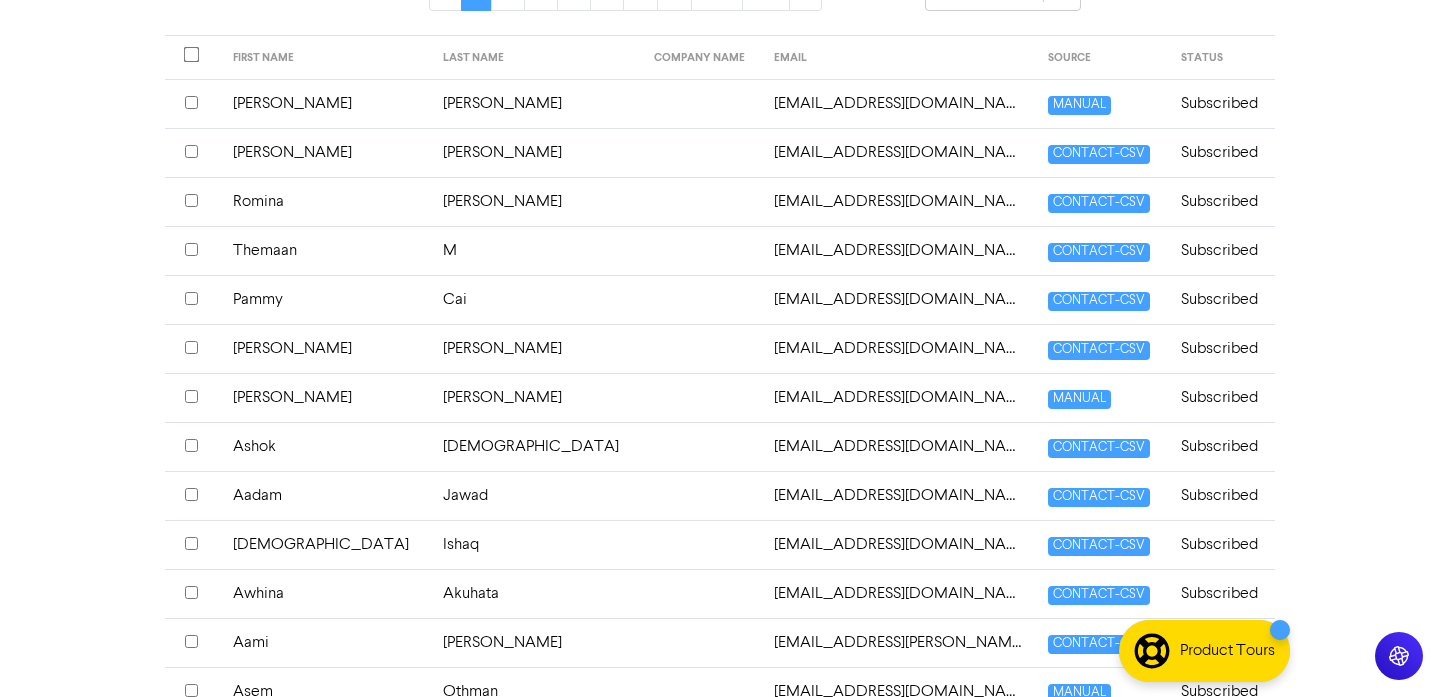 click on "[PERSON_NAME]" at bounding box center (536, 397) 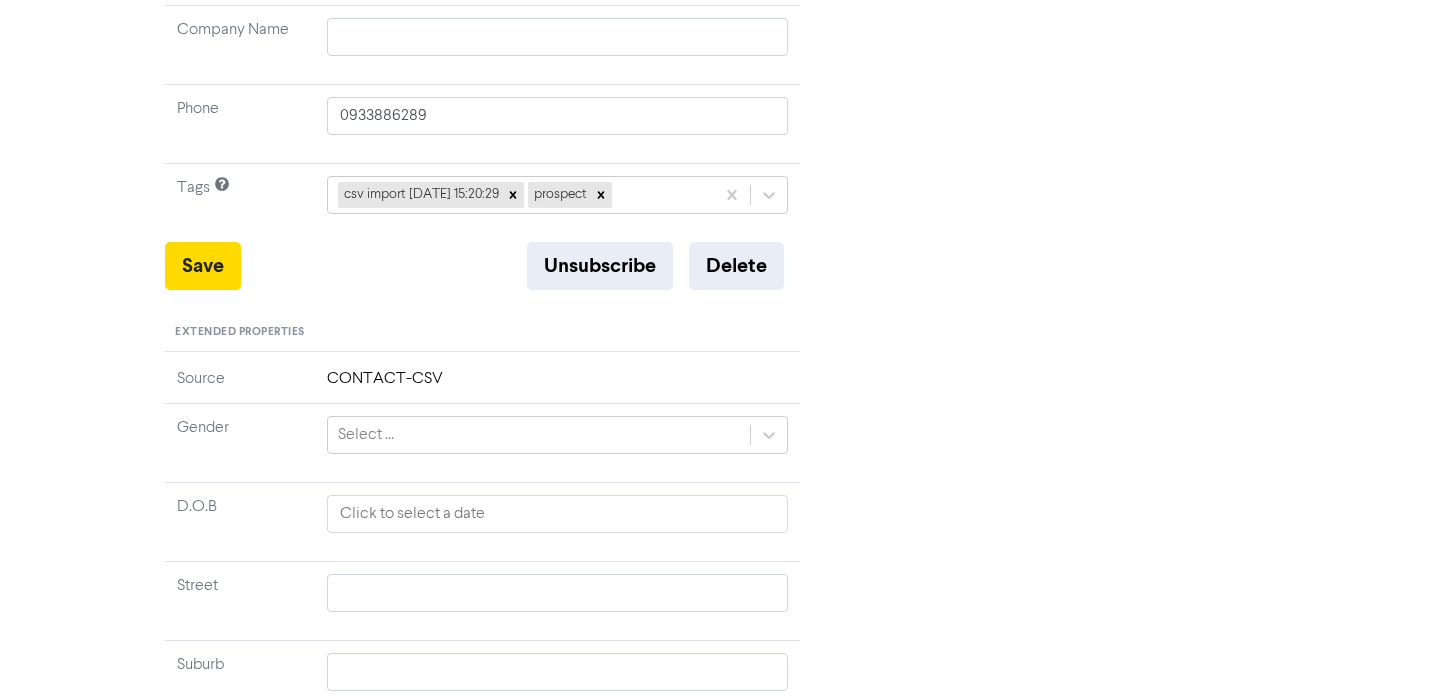 type 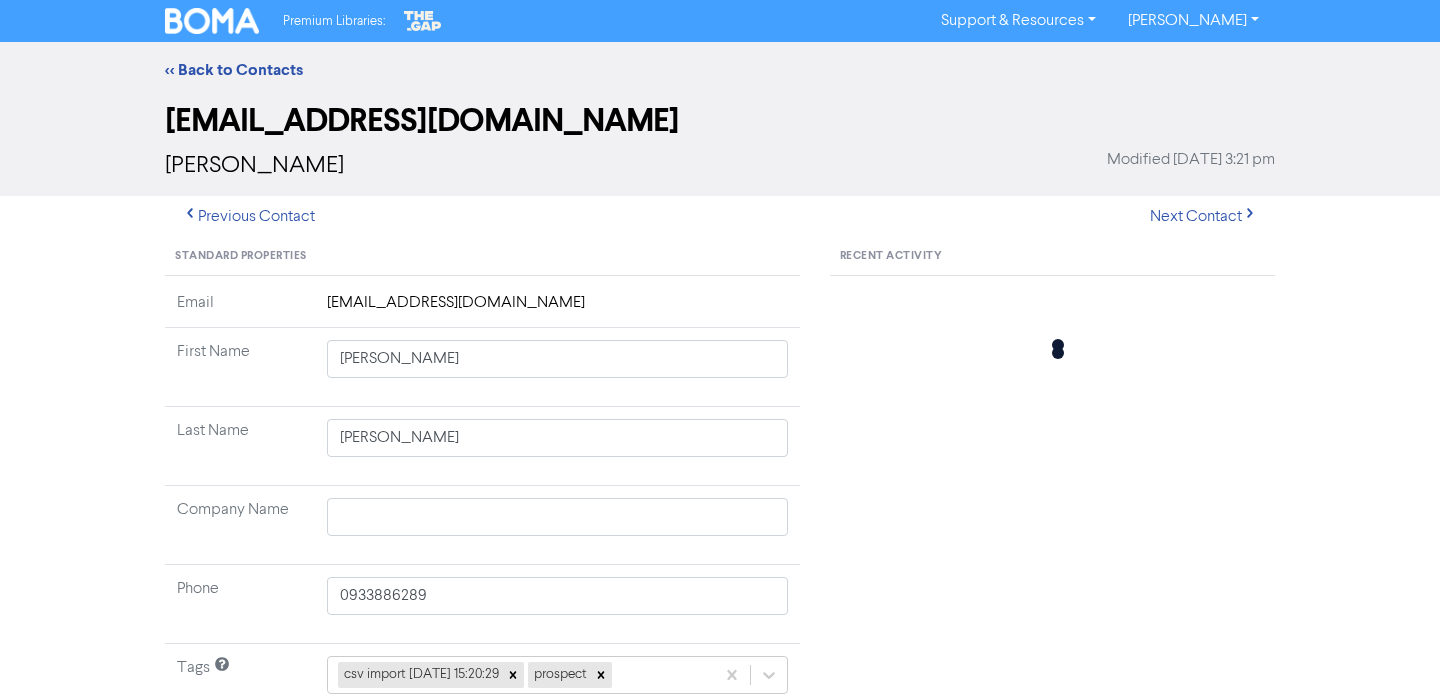 type on "[PERSON_NAME]" 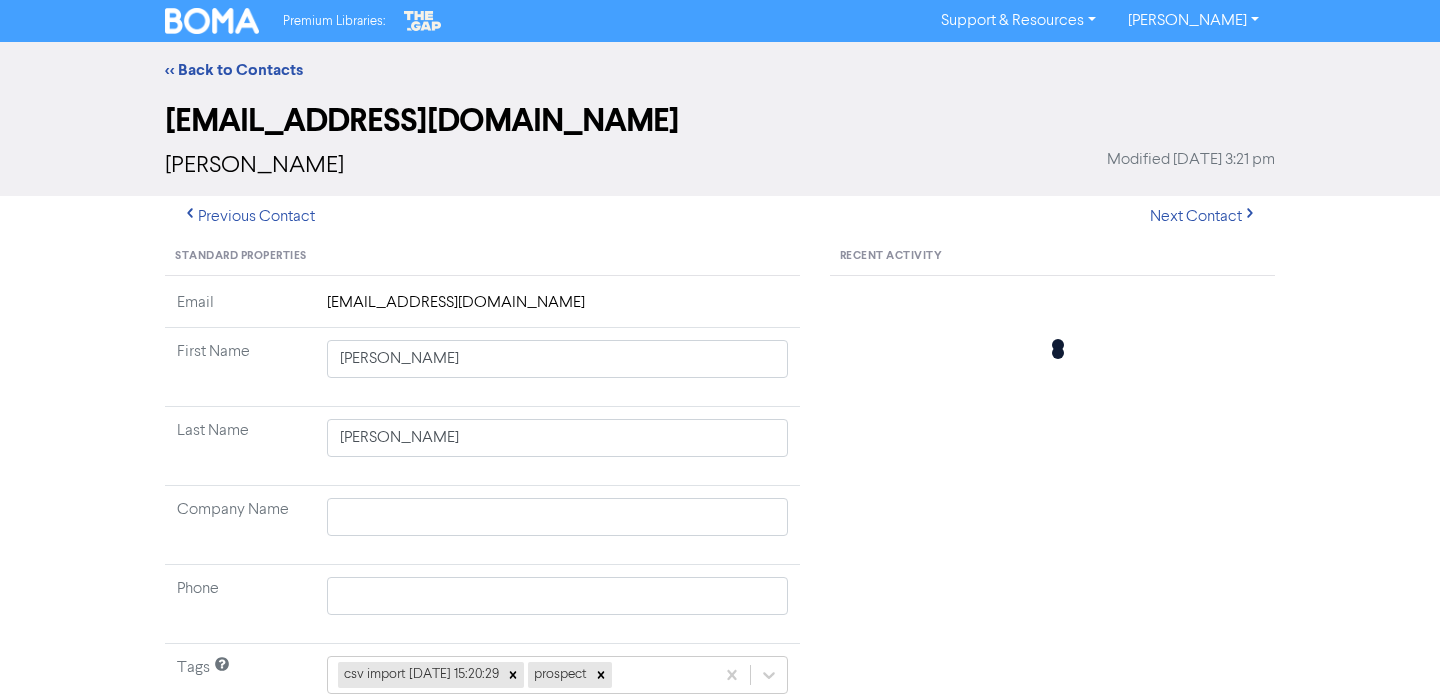 type 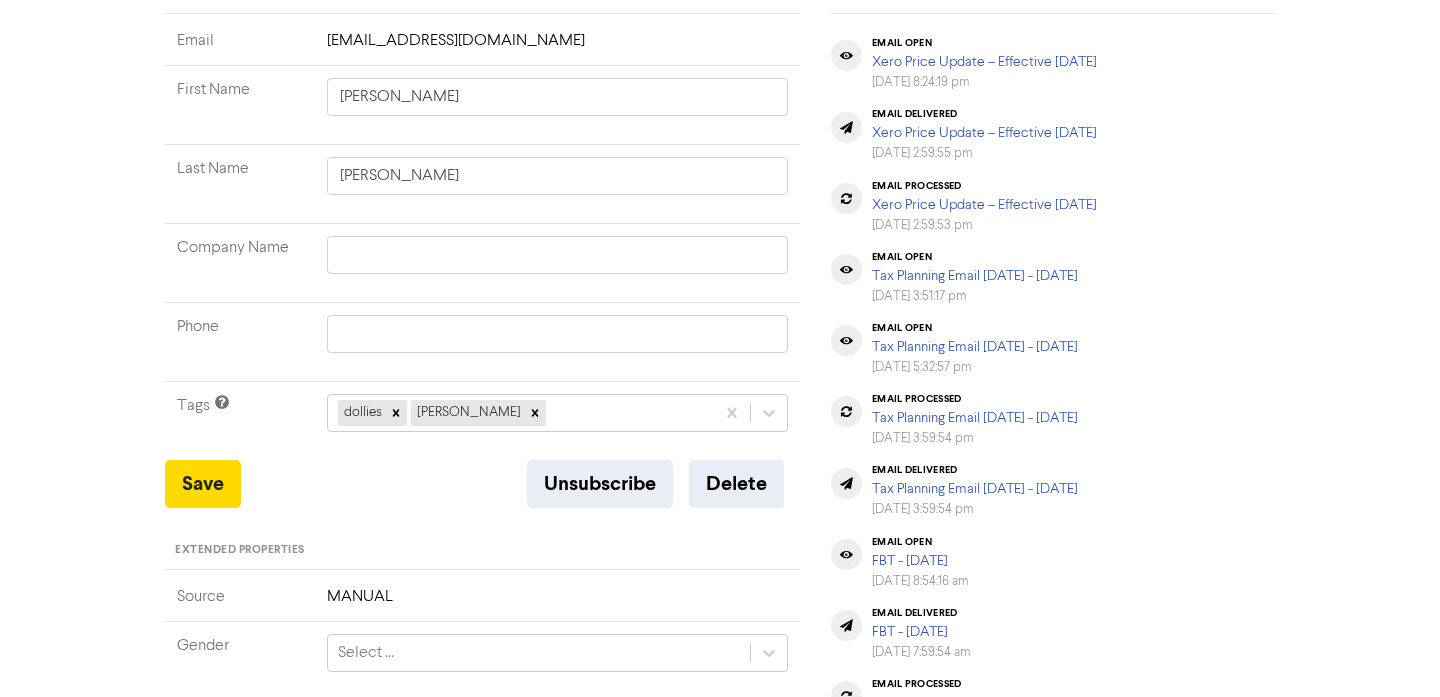scroll, scrollTop: 264, scrollLeft: 0, axis: vertical 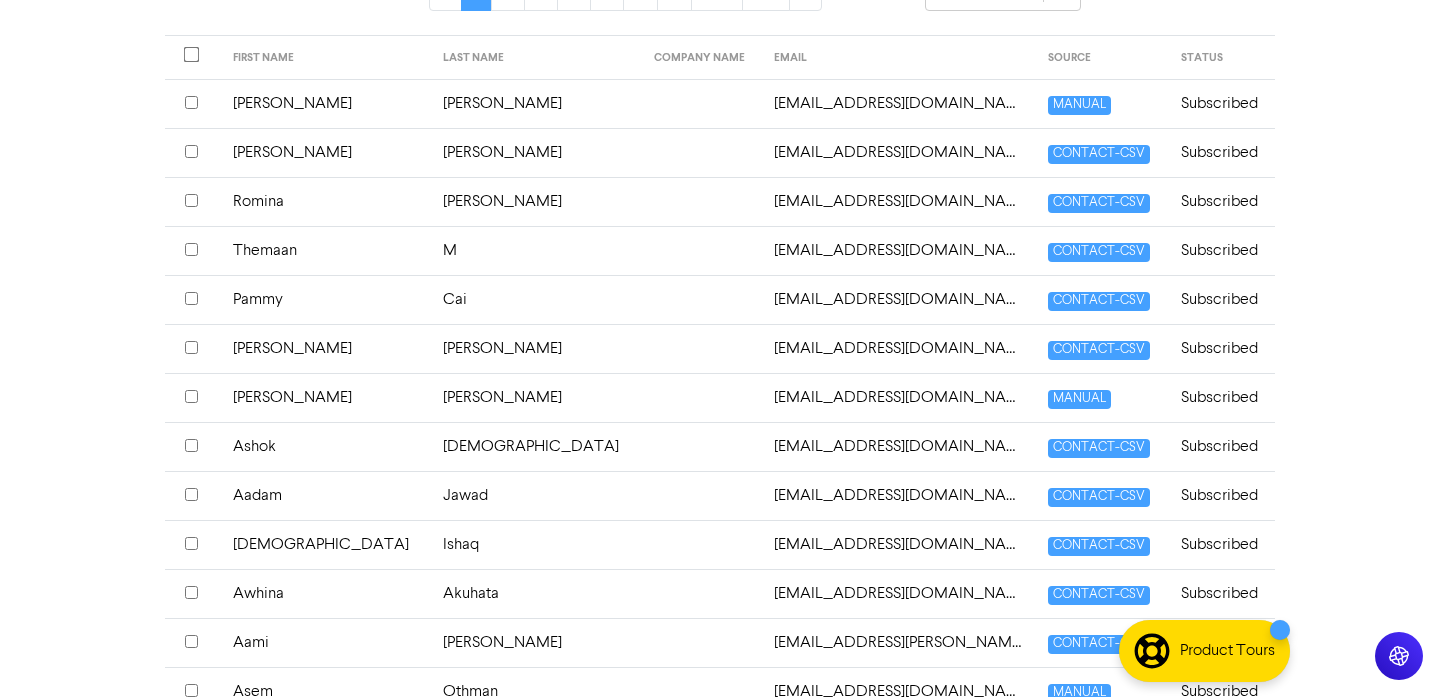 type 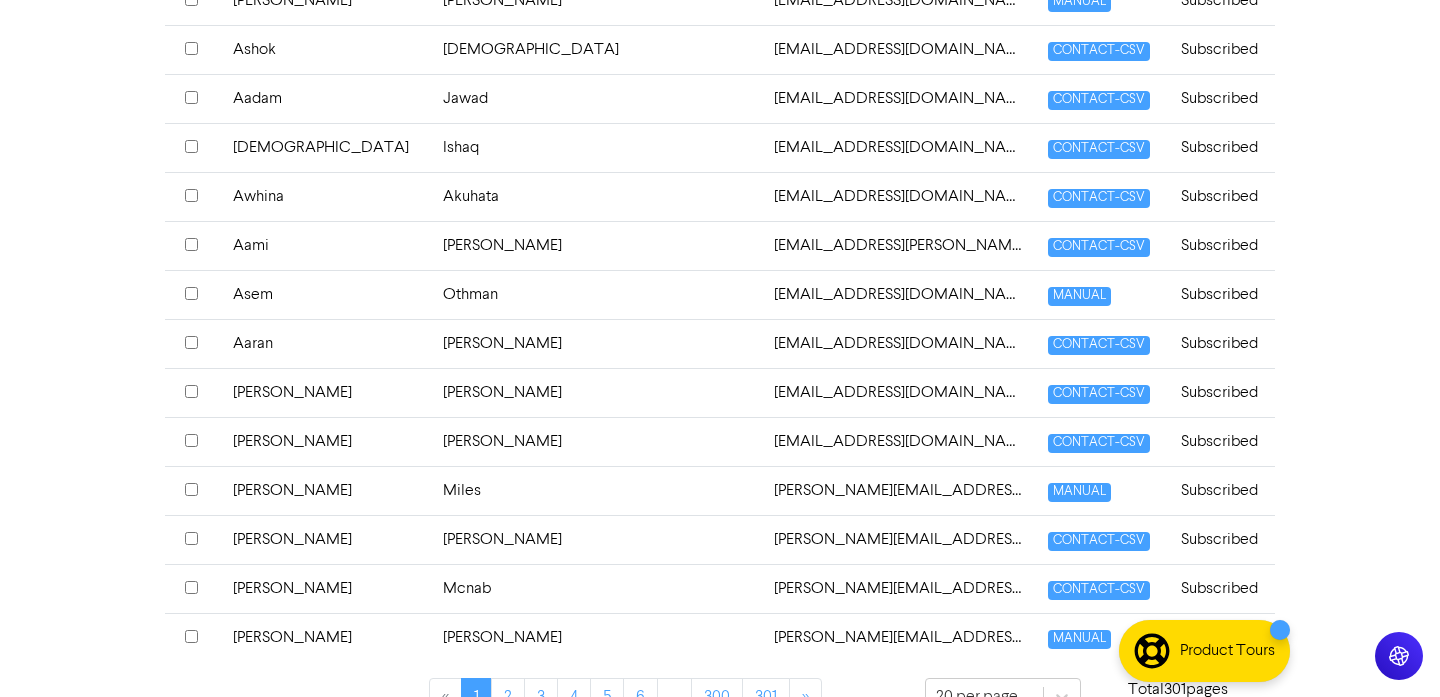 scroll, scrollTop: 919, scrollLeft: 0, axis: vertical 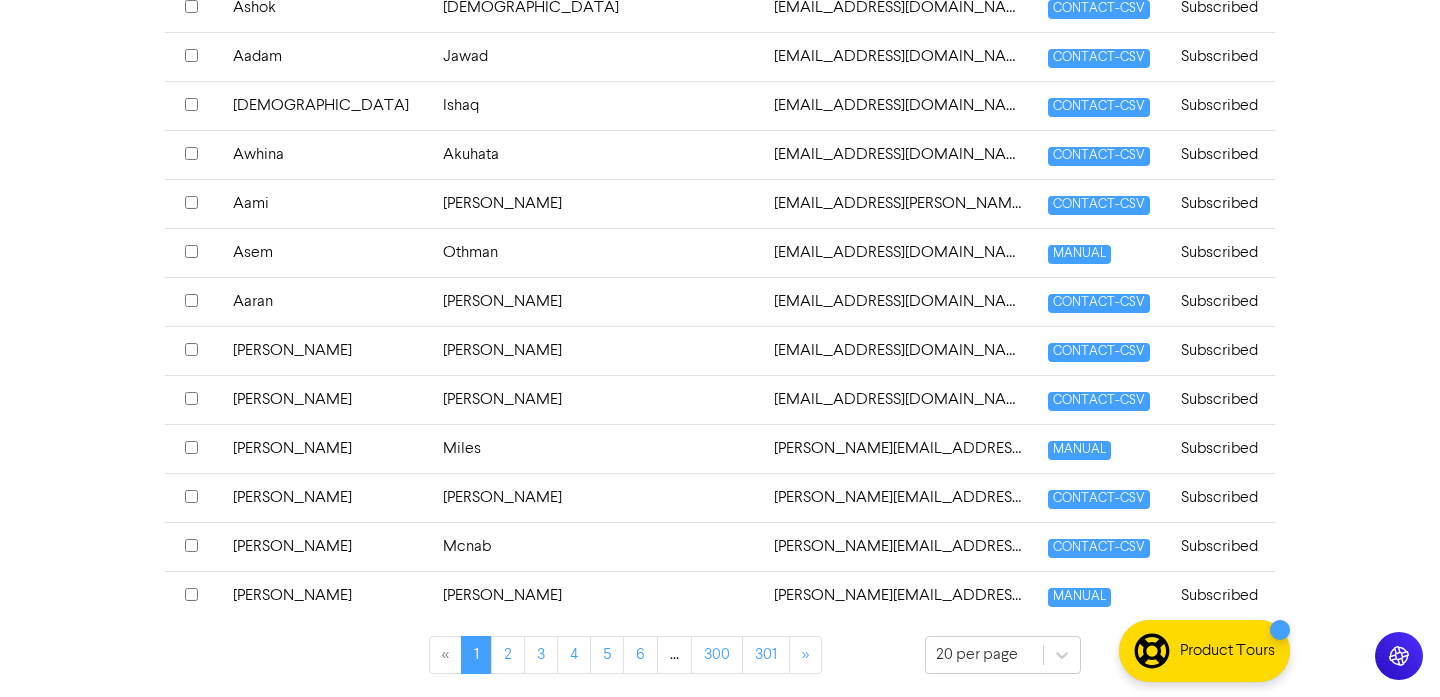 click at bounding box center (702, 497) 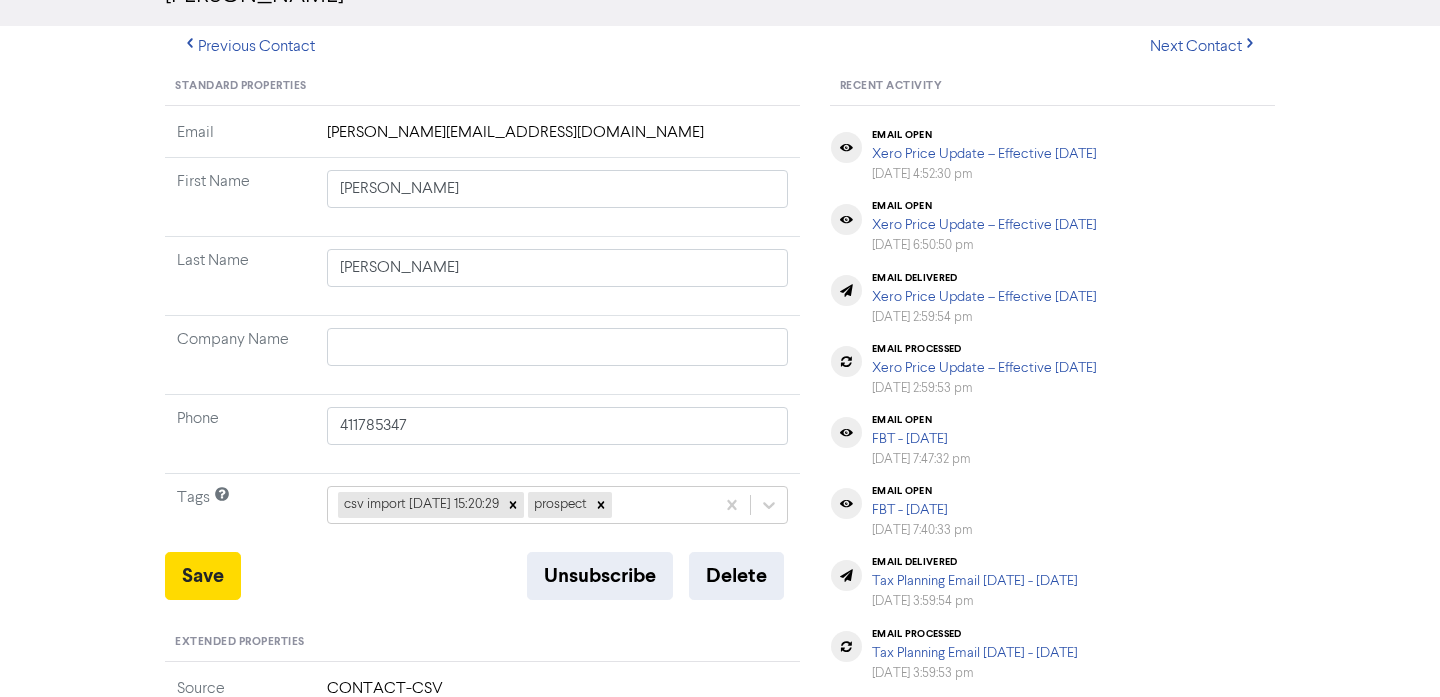 scroll, scrollTop: 228, scrollLeft: 0, axis: vertical 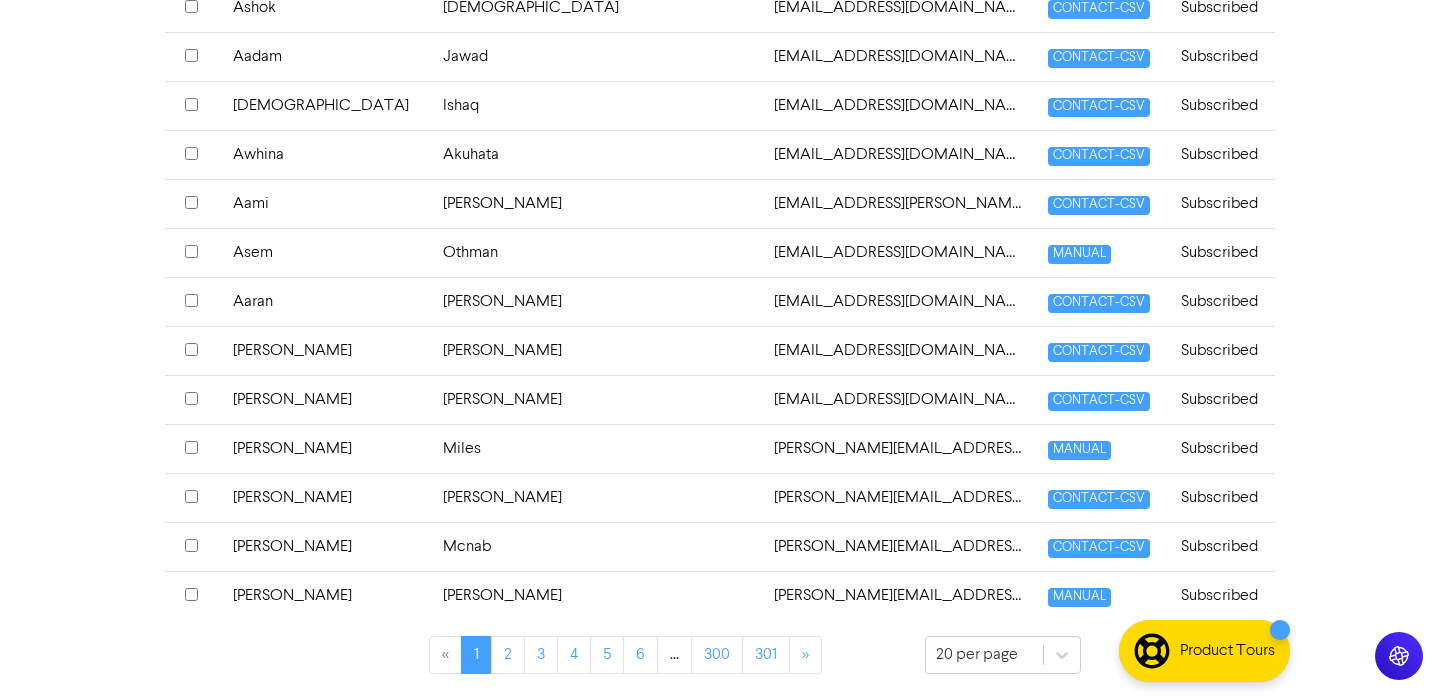 type 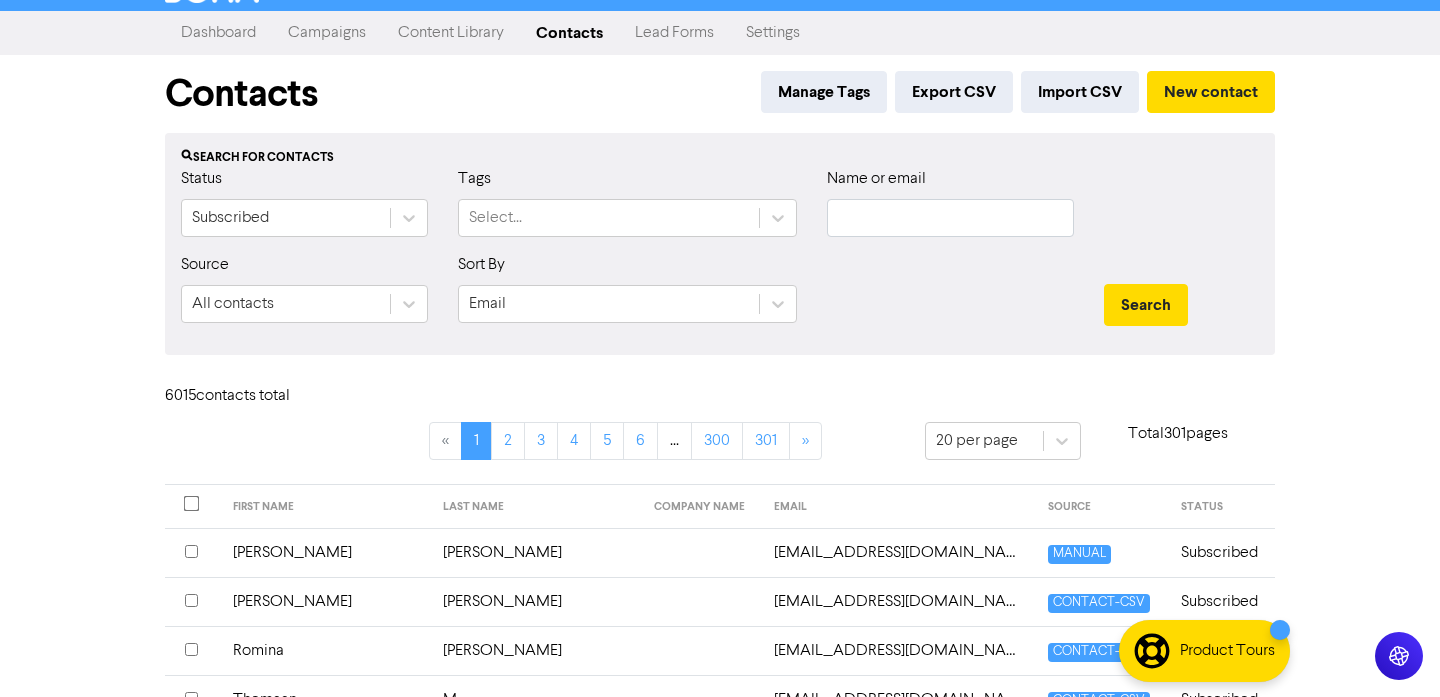 scroll, scrollTop: 32, scrollLeft: 0, axis: vertical 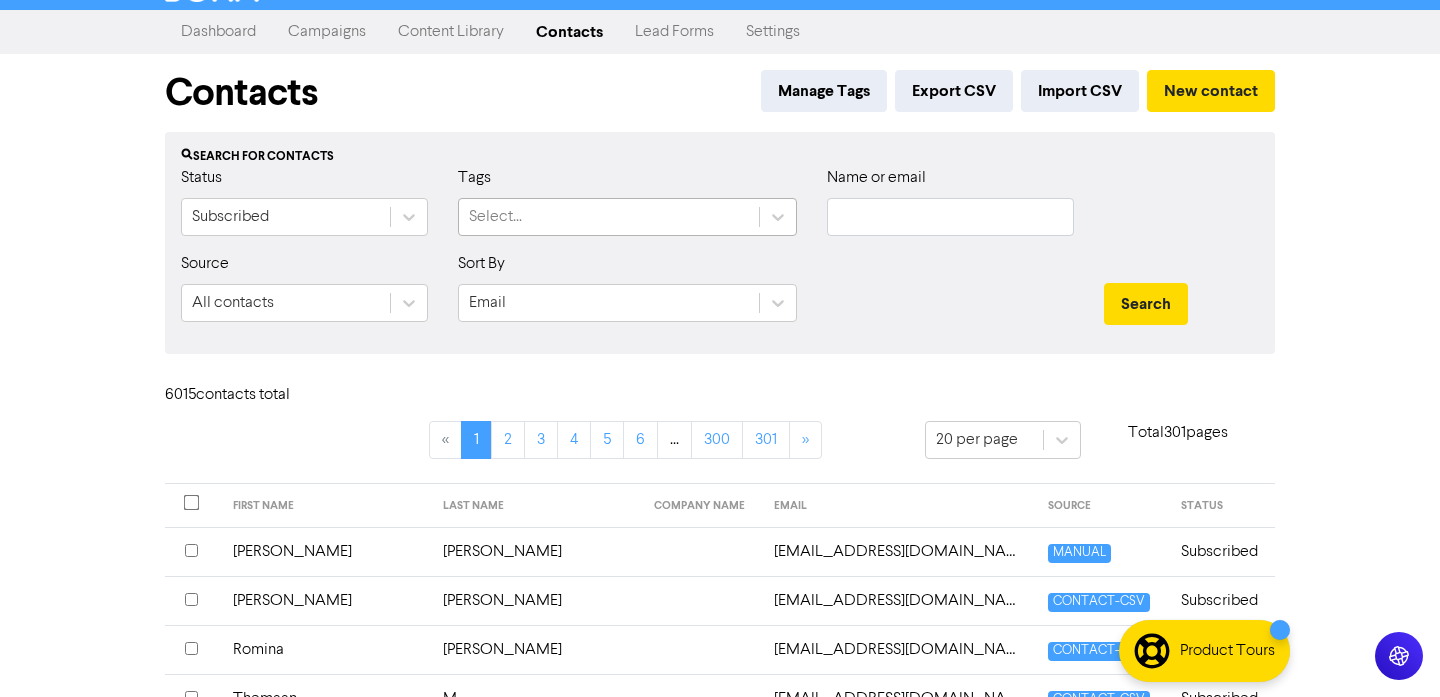 click on "Select..." at bounding box center (609, 217) 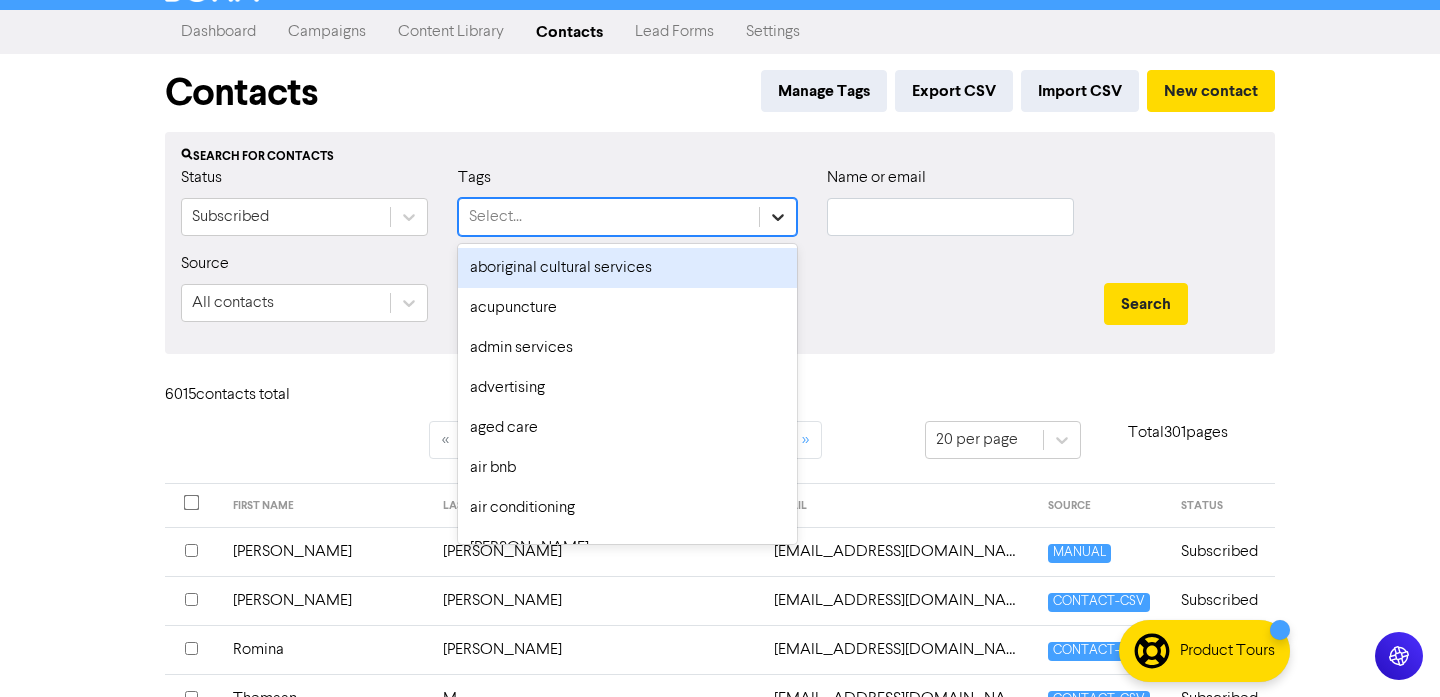 click 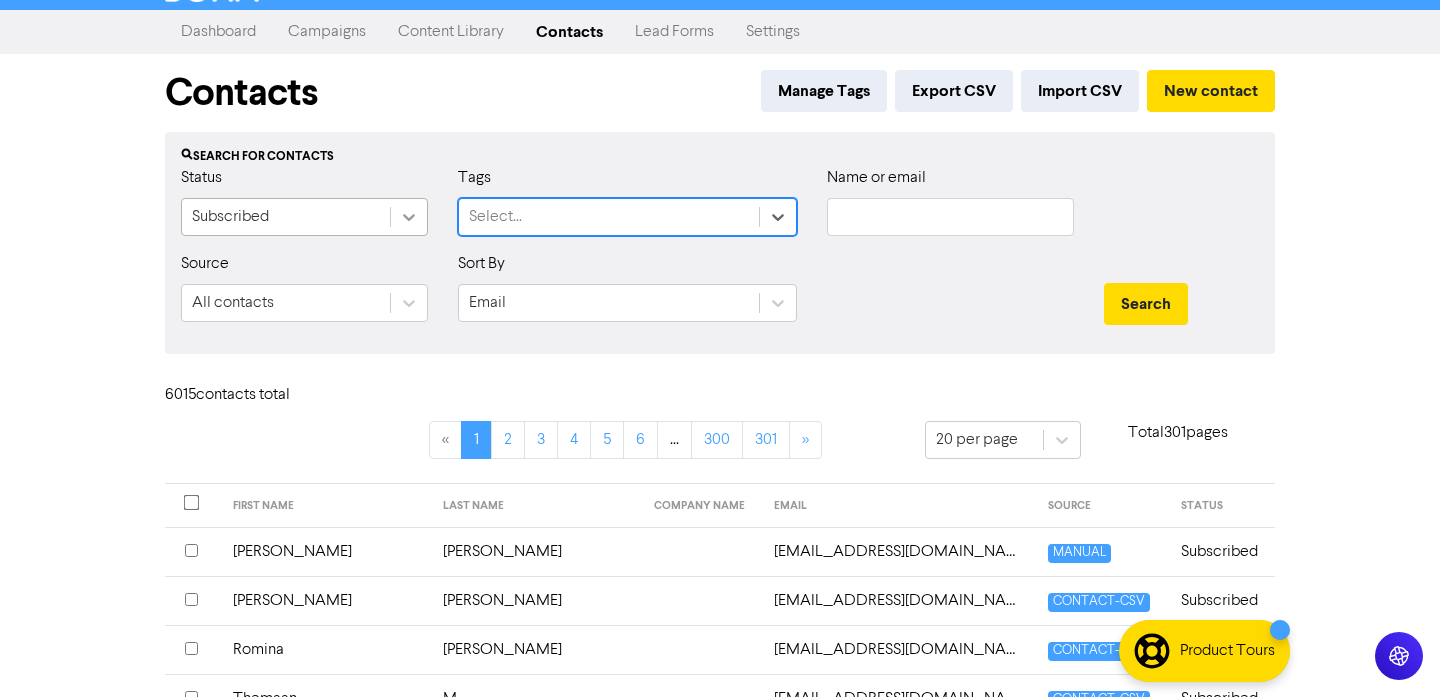 click at bounding box center [409, 217] 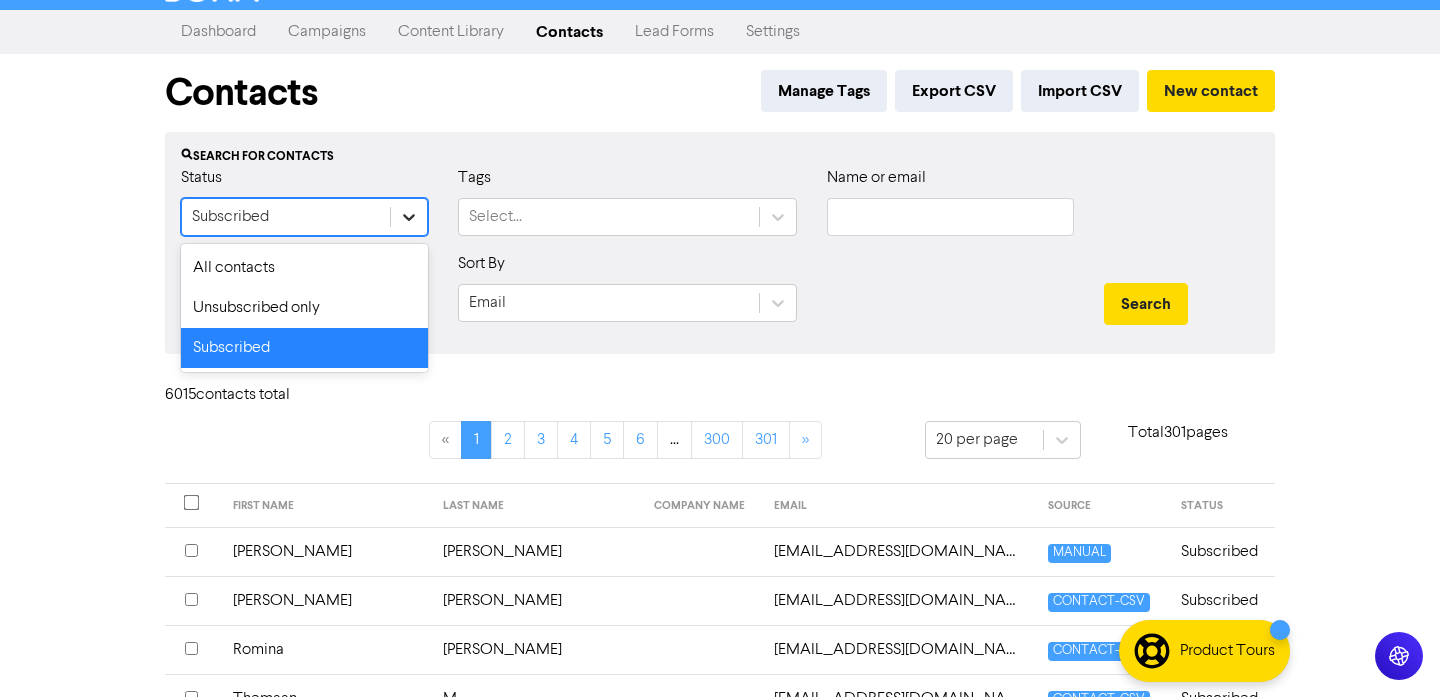 click at bounding box center (409, 217) 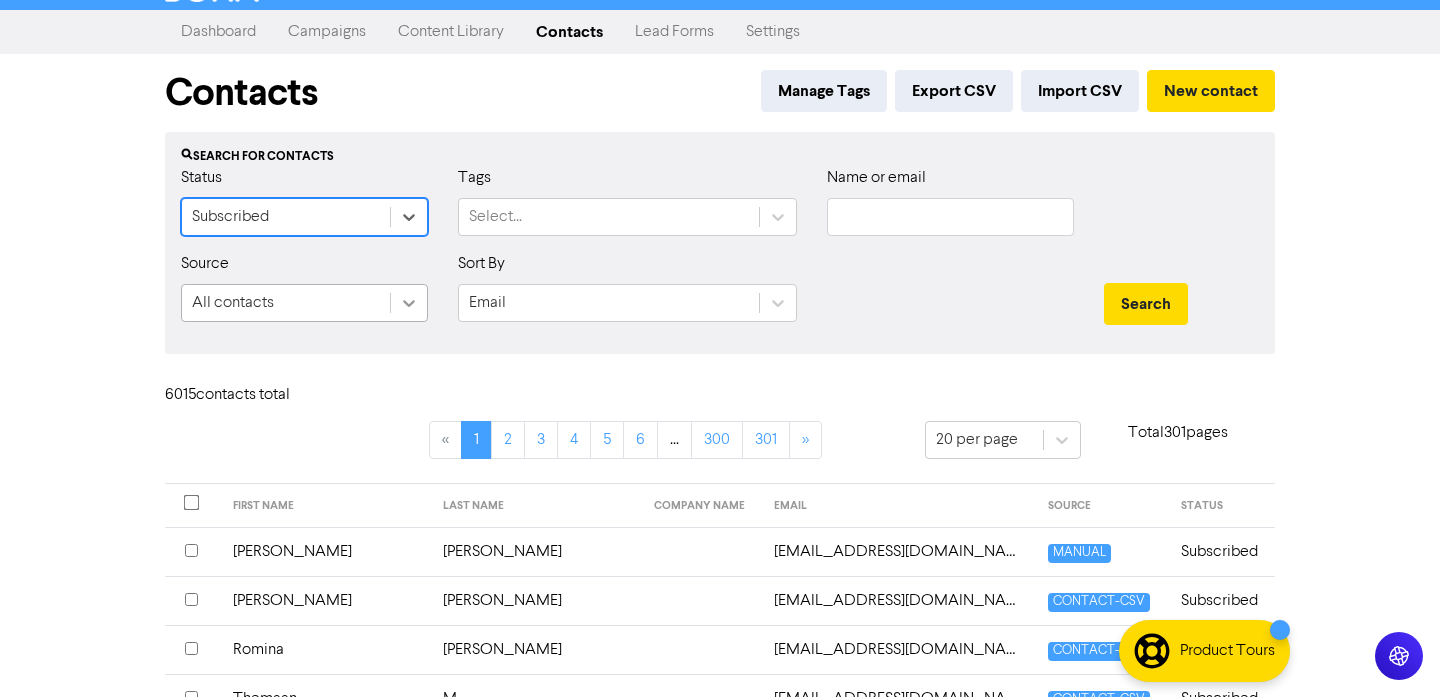 click 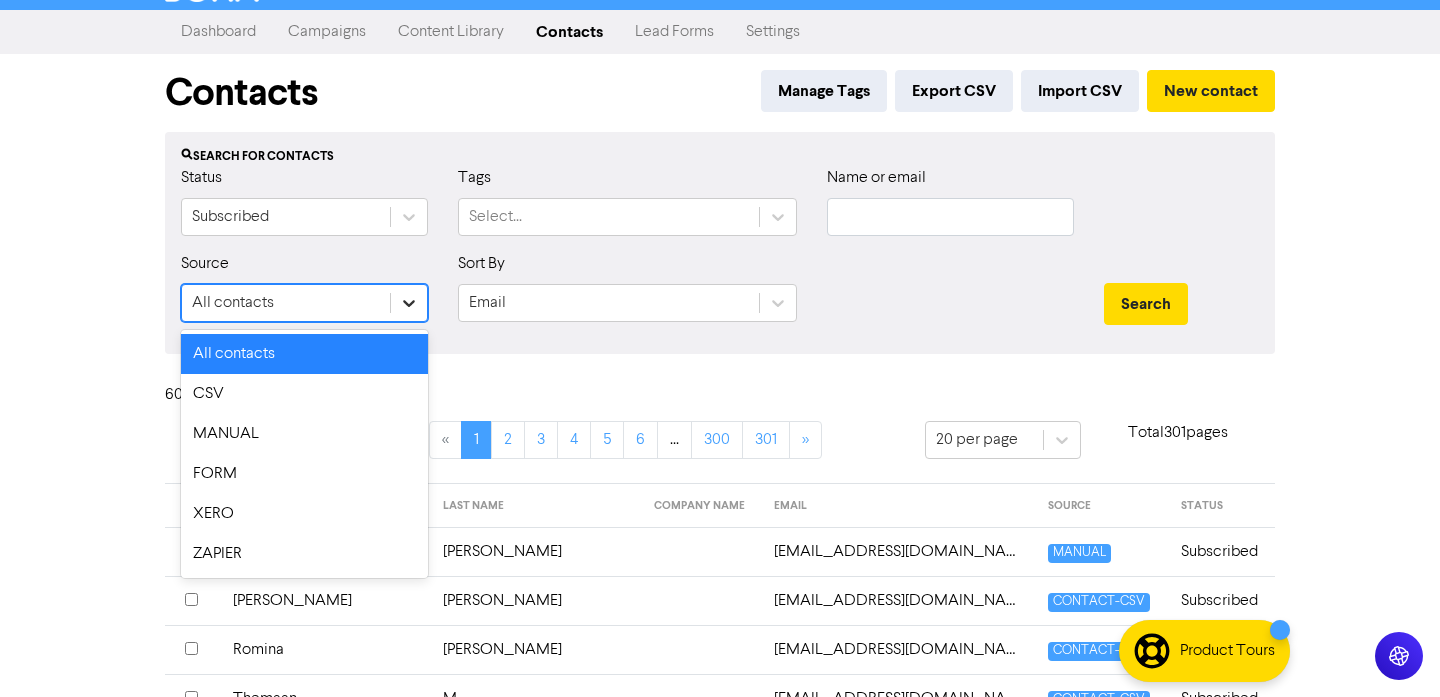 click 